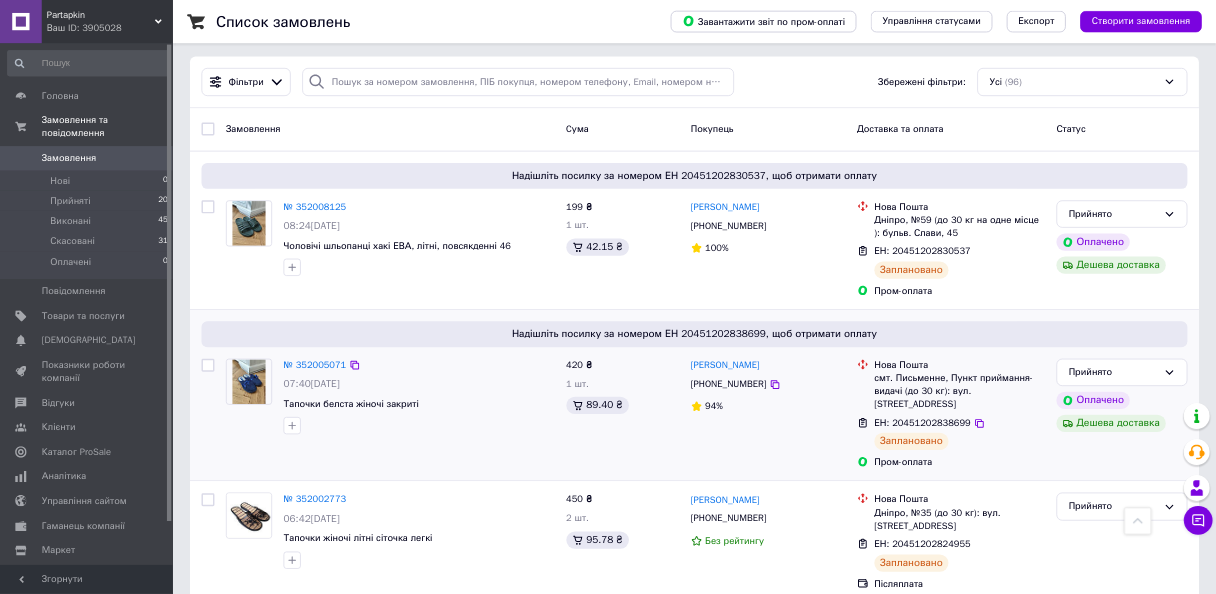 scroll, scrollTop: 0, scrollLeft: 0, axis: both 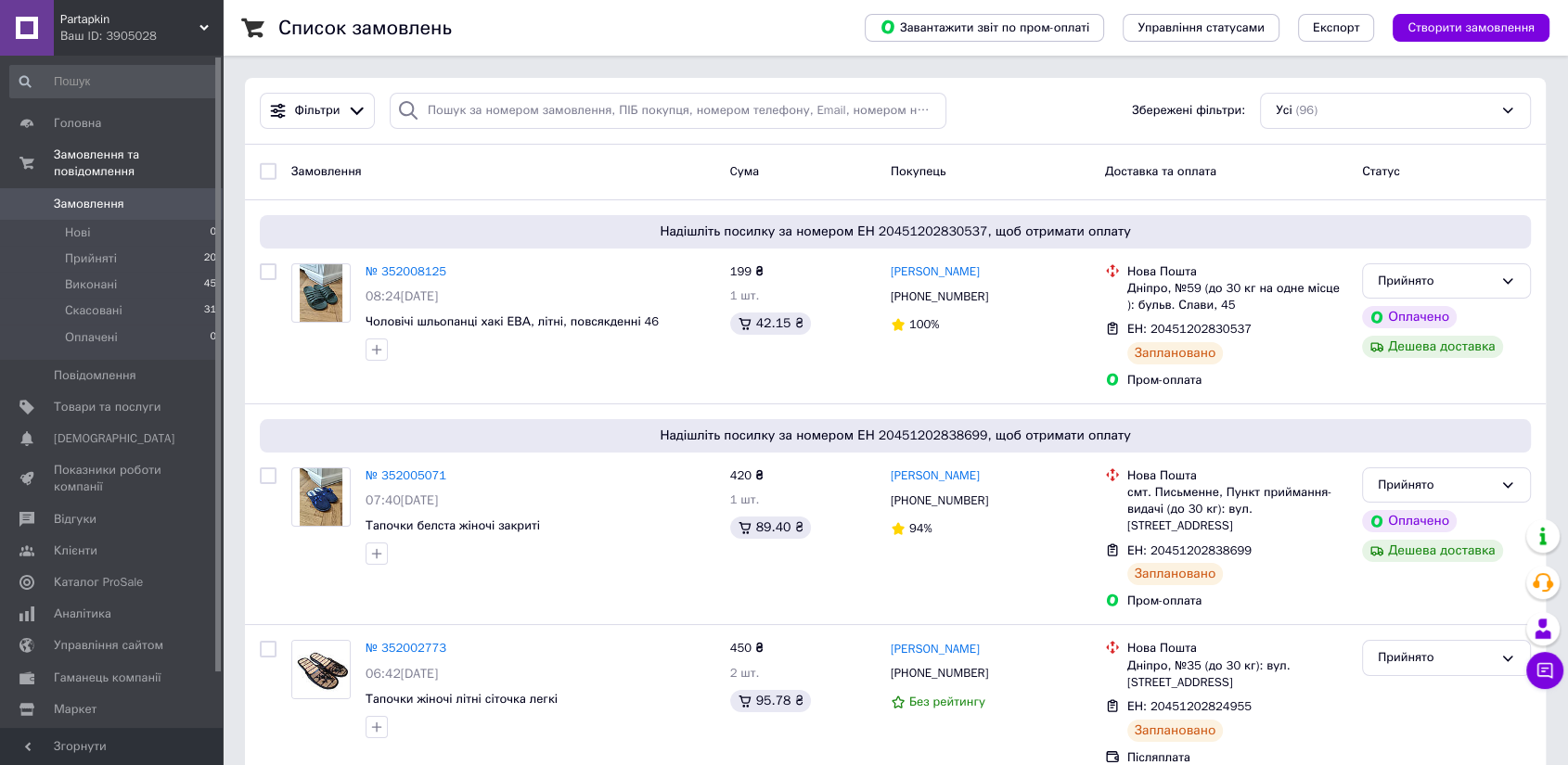 click on "Фільтри Збережені фільтри: Усі (96)" at bounding box center [895, 110] 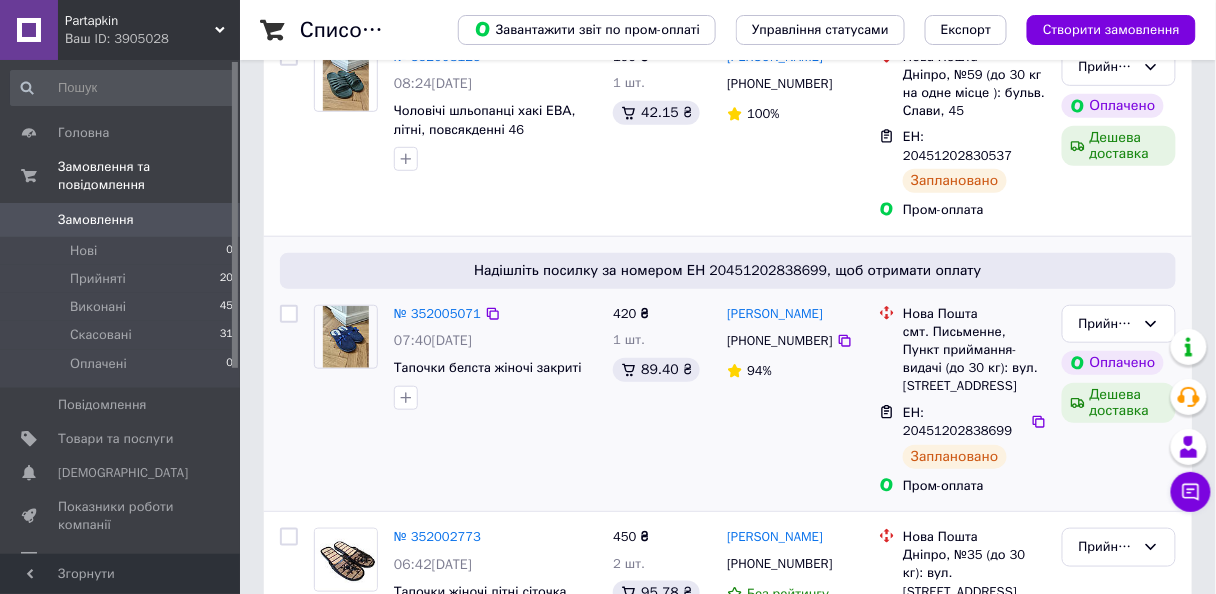 scroll, scrollTop: 240, scrollLeft: 0, axis: vertical 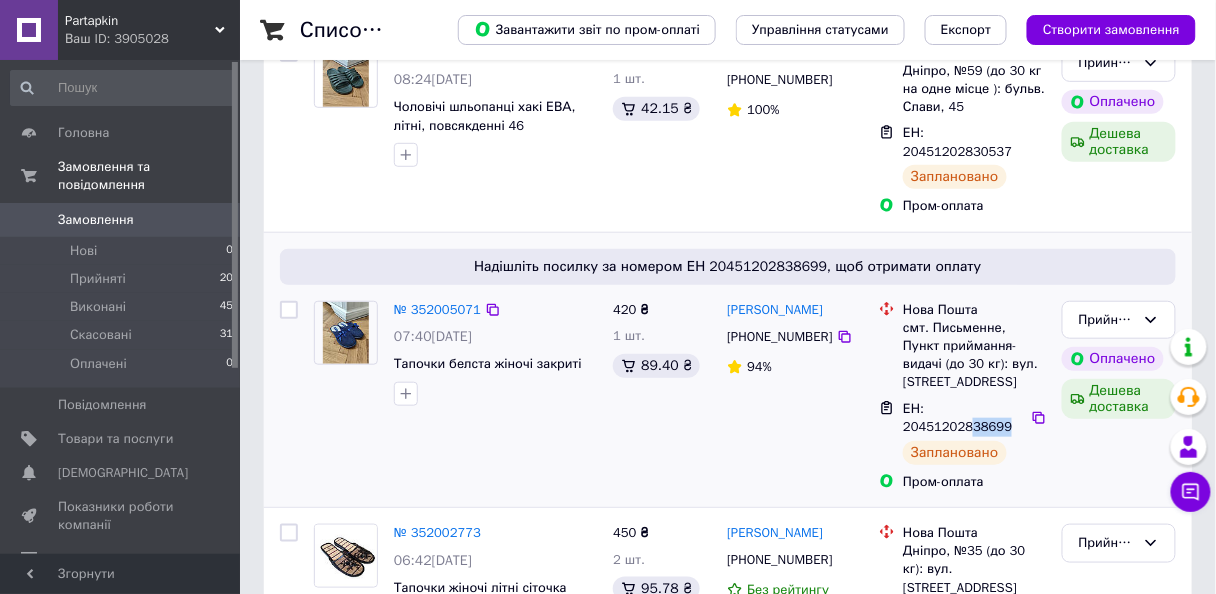 drag, startPoint x: 990, startPoint y: 371, endPoint x: 1024, endPoint y: 364, distance: 34.713108 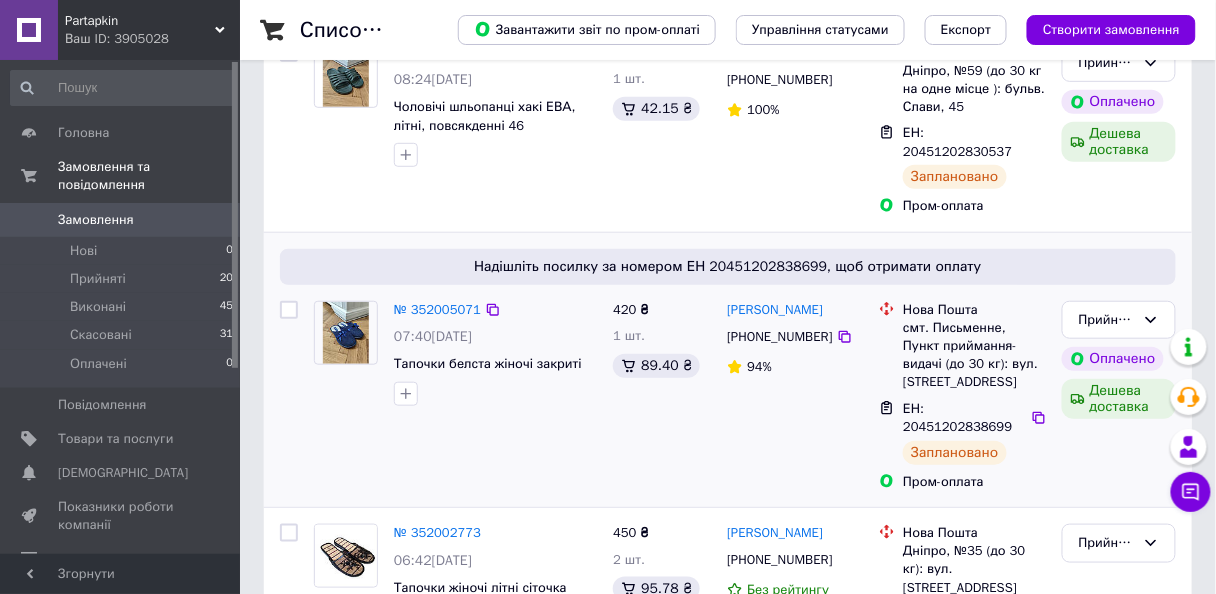 click on "Пром-оплата" at bounding box center (974, 482) 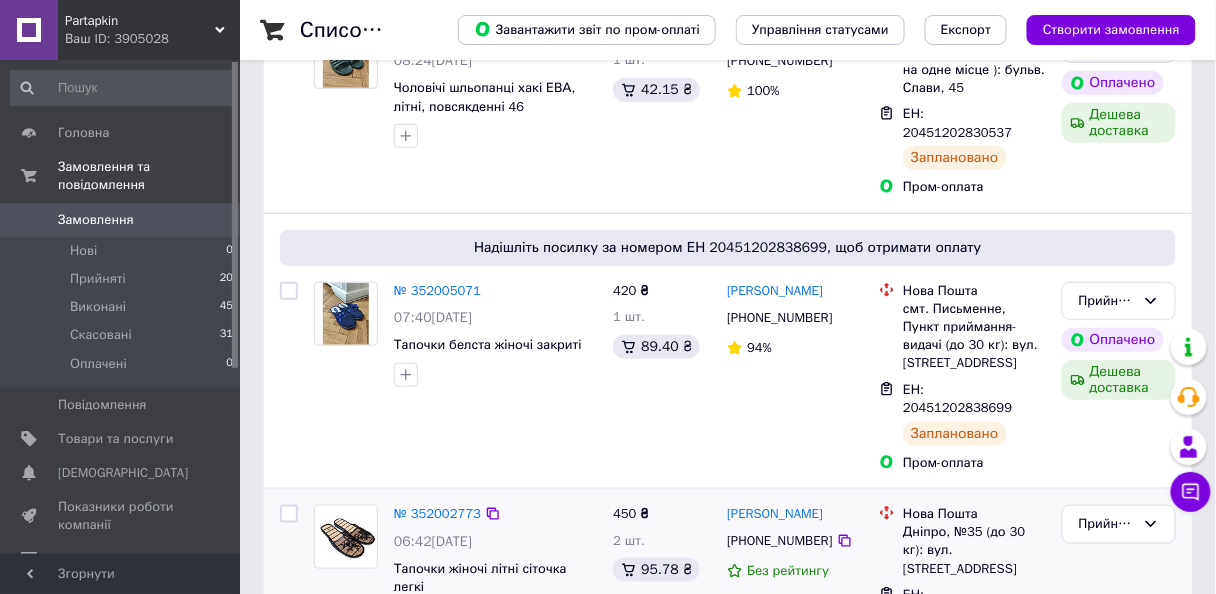 scroll, scrollTop: 320, scrollLeft: 0, axis: vertical 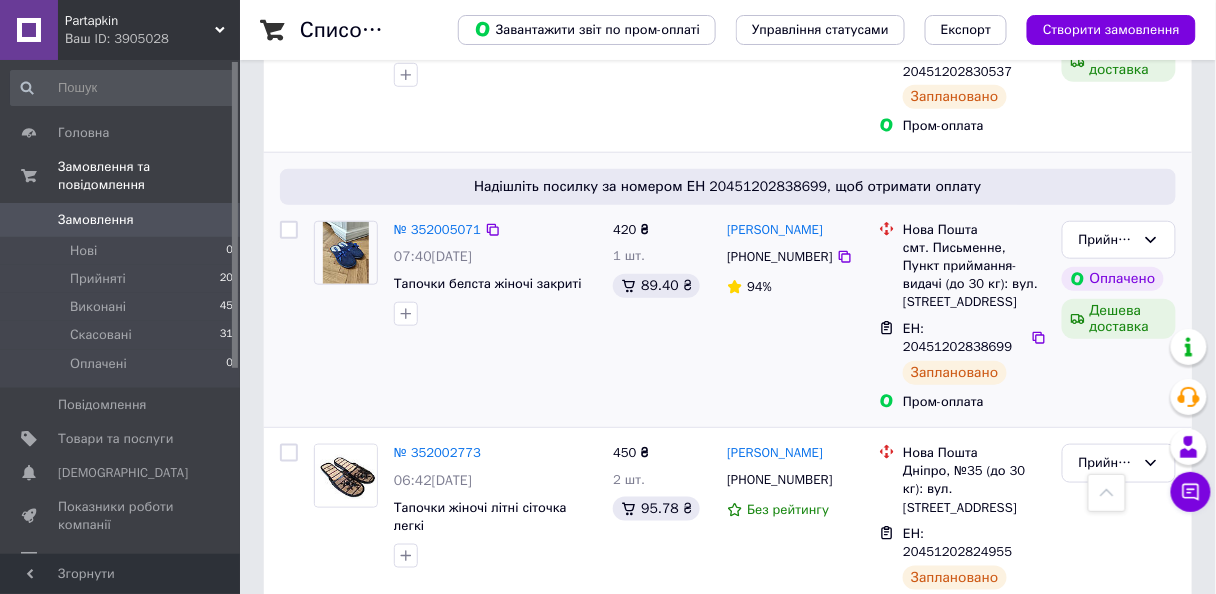 click on "смт. Письменне, Пункт приймання-видачі (до 30 кг): вул. [STREET_ADDRESS]" at bounding box center (974, 275) 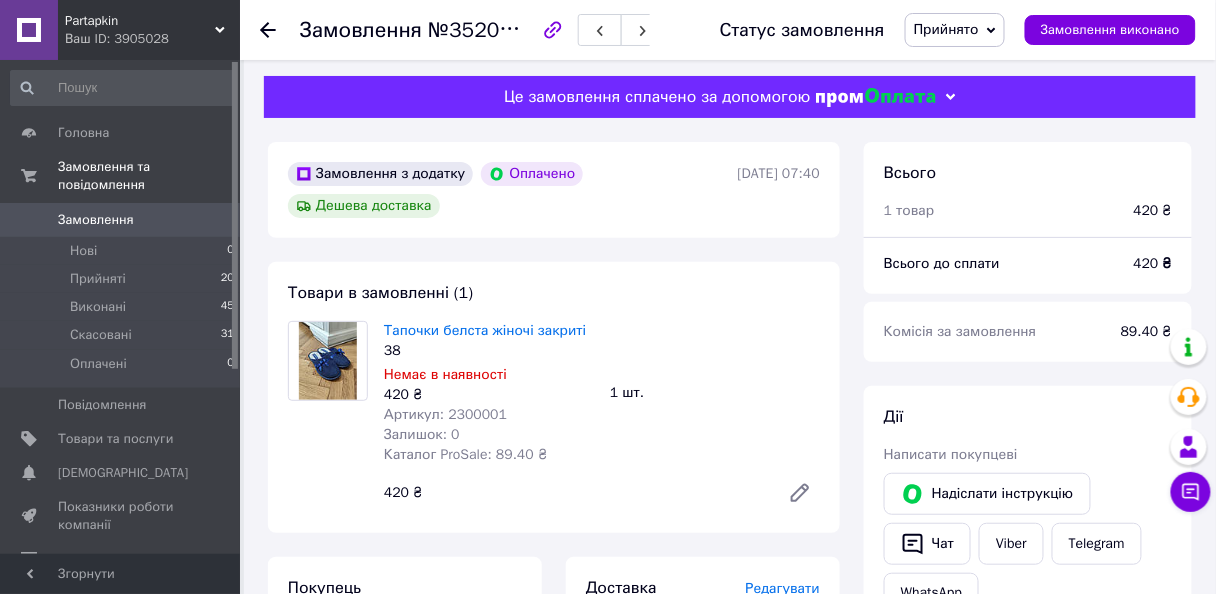 scroll, scrollTop: 0, scrollLeft: 0, axis: both 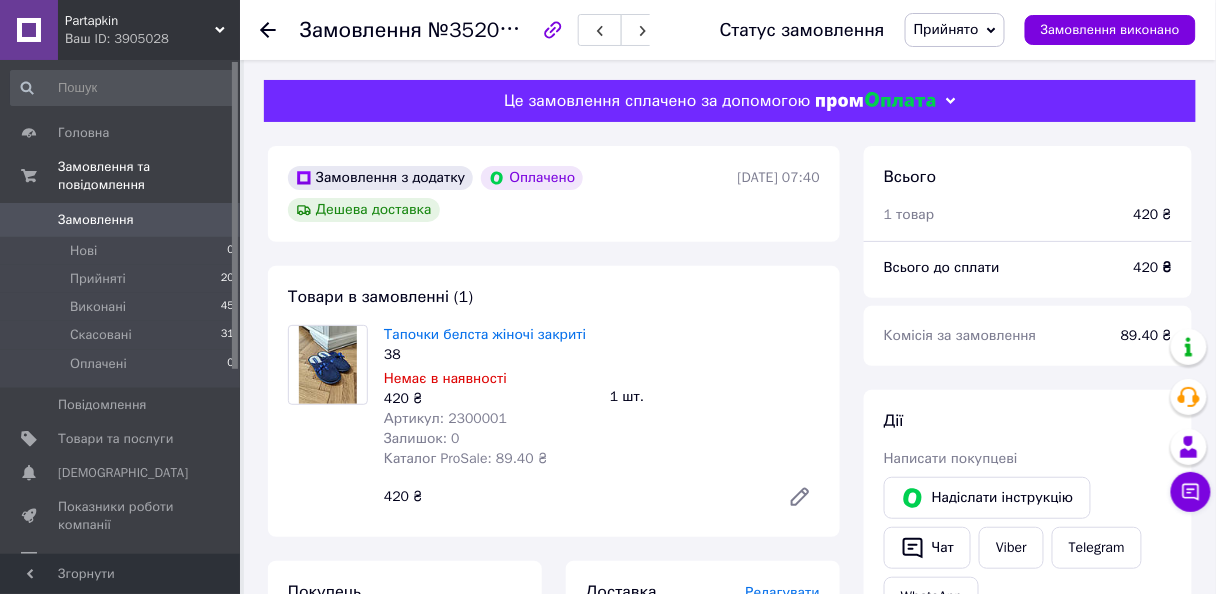 click 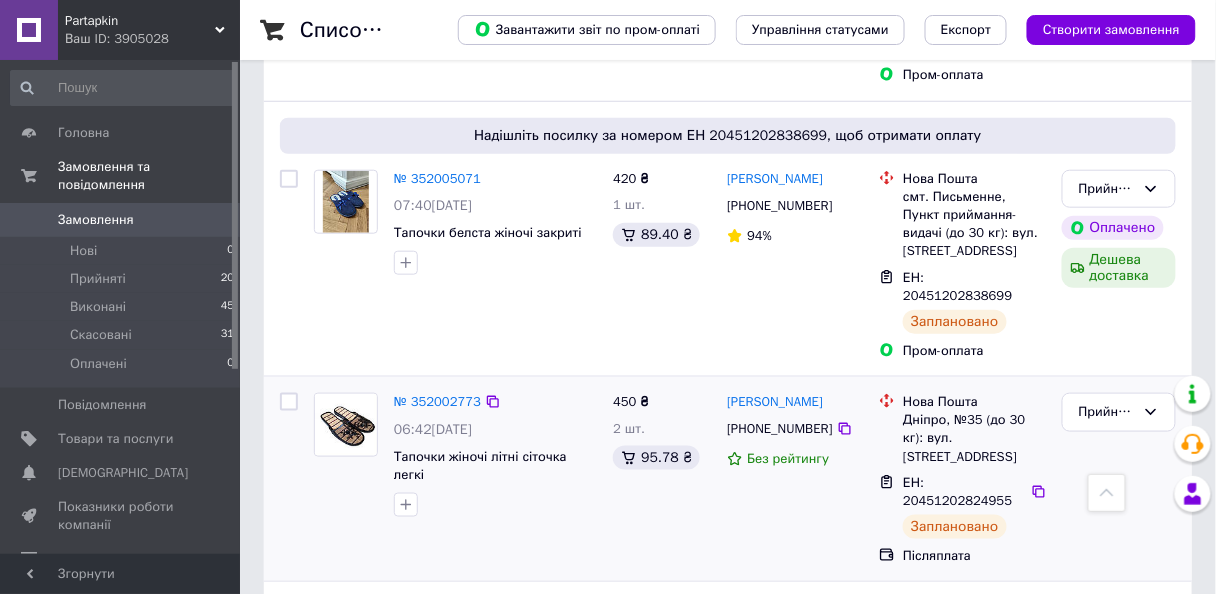 scroll, scrollTop: 371, scrollLeft: 0, axis: vertical 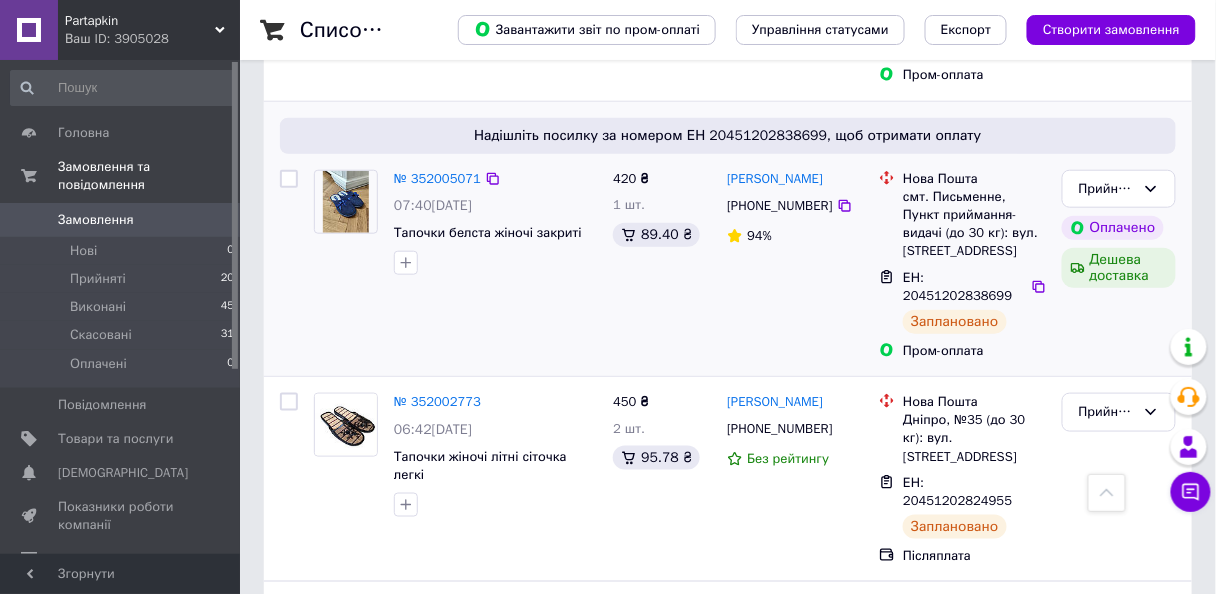 click at bounding box center [346, 202] 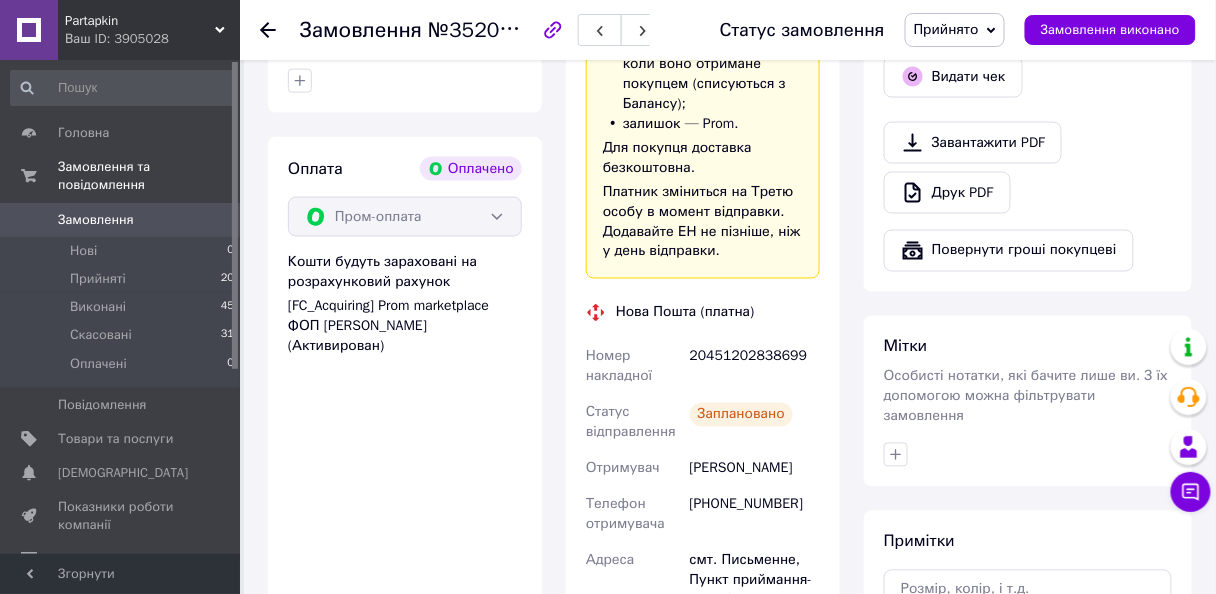 scroll, scrollTop: 720, scrollLeft: 0, axis: vertical 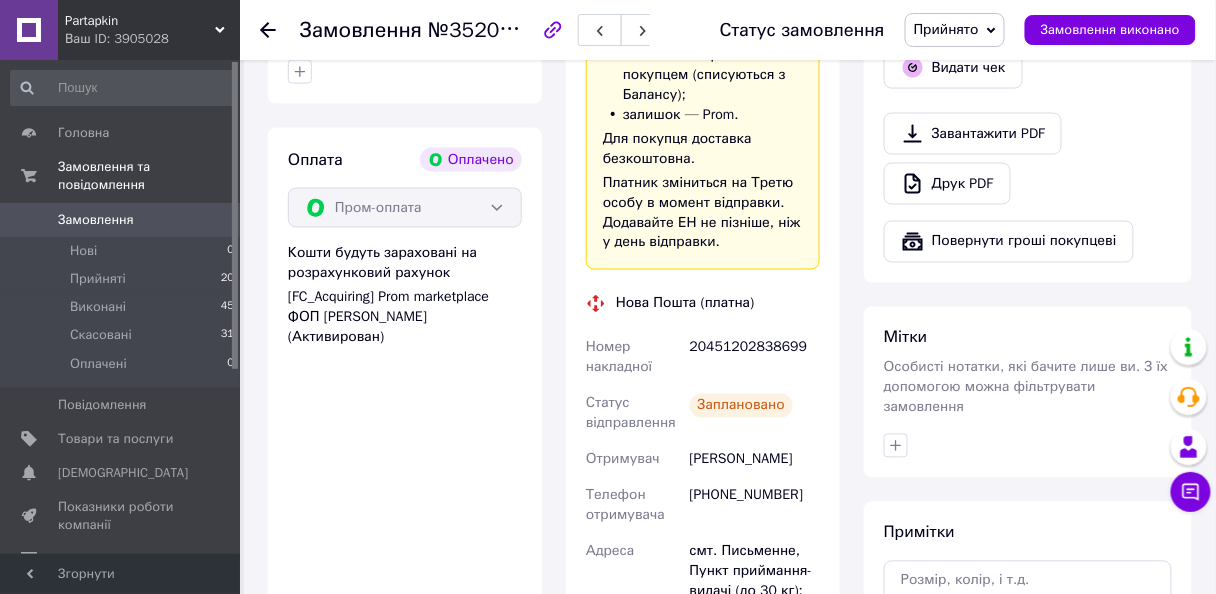 click on "20451202838699" at bounding box center [755, 358] 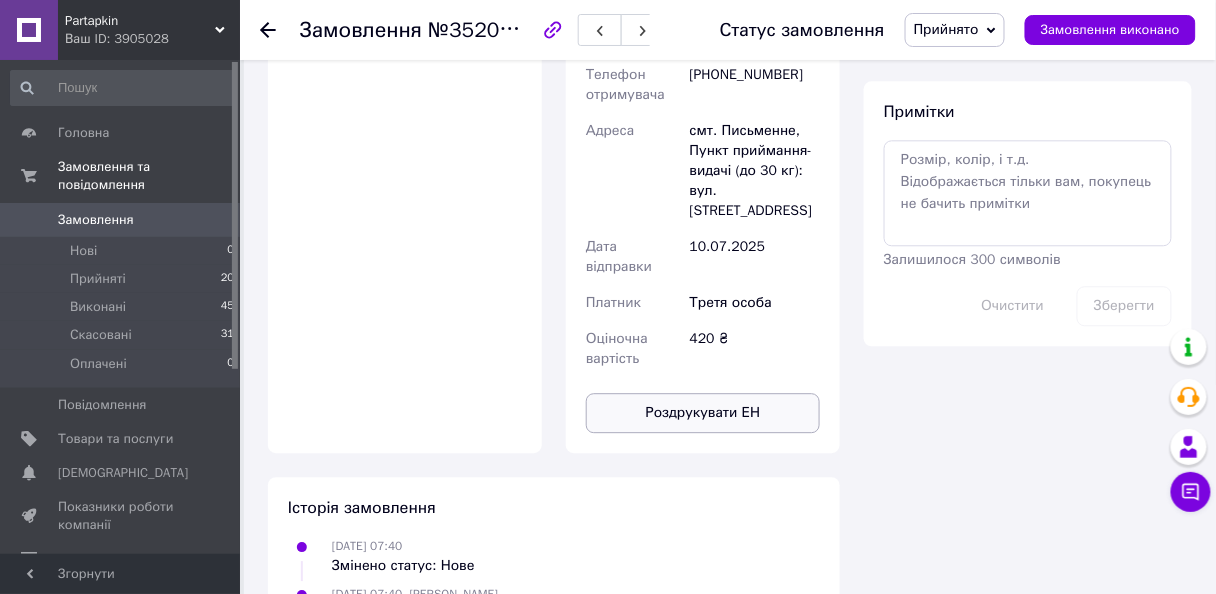 scroll, scrollTop: 1098, scrollLeft: 0, axis: vertical 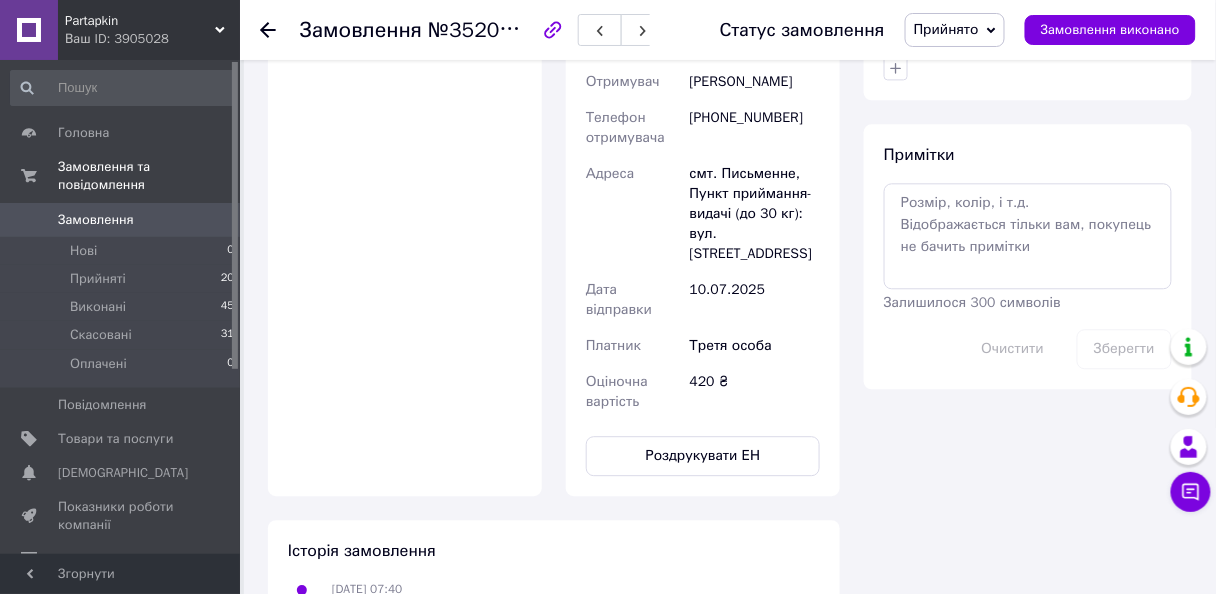 click 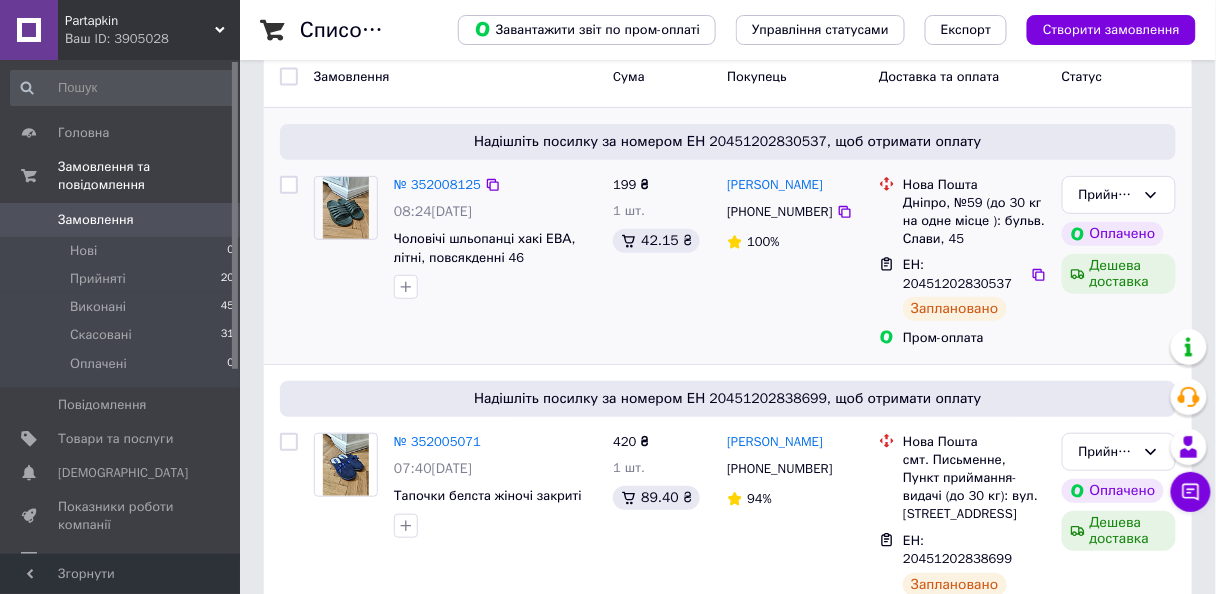 scroll, scrollTop: 104, scrollLeft: 0, axis: vertical 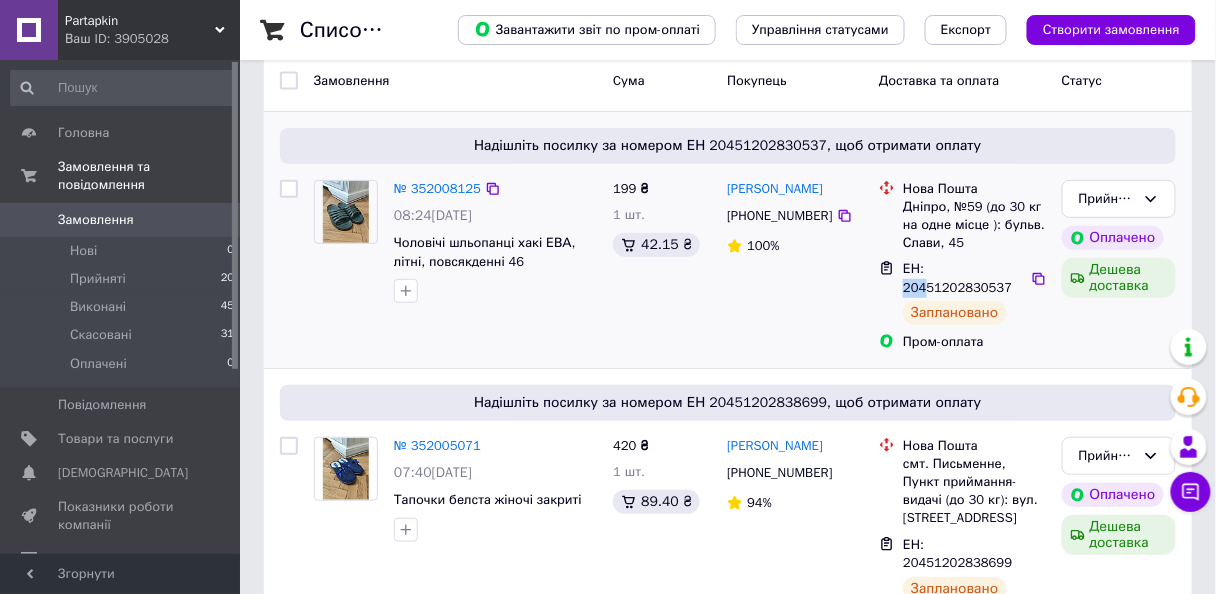 drag, startPoint x: 926, startPoint y: 266, endPoint x: 944, endPoint y: 260, distance: 18.973665 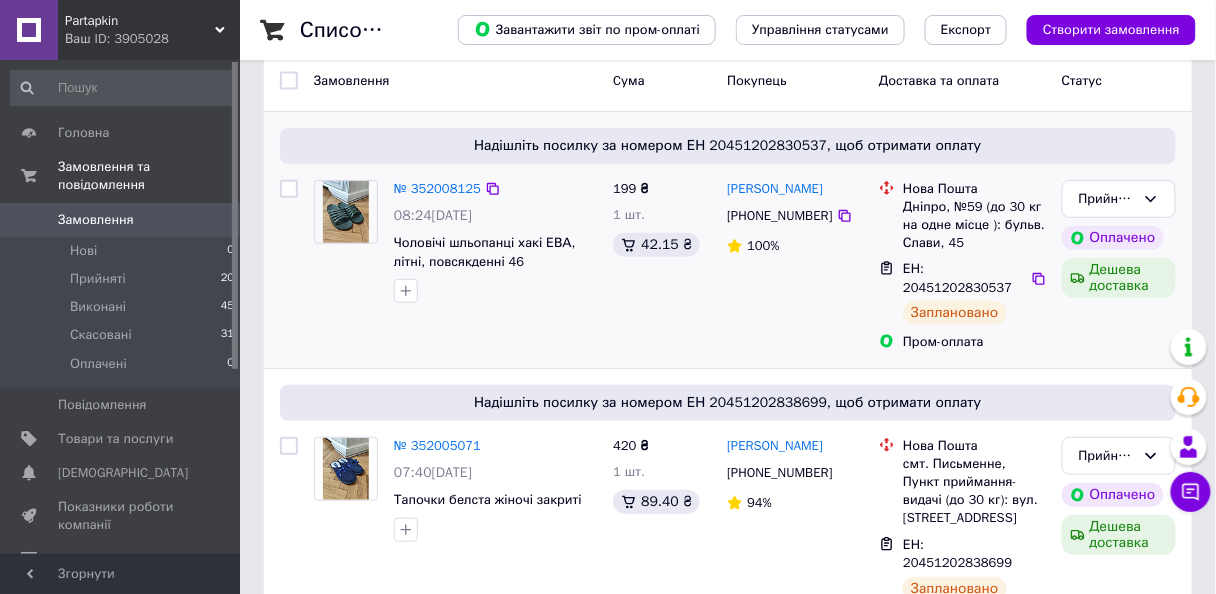 click on "ЕН: 20451202830537" at bounding box center [957, 278] 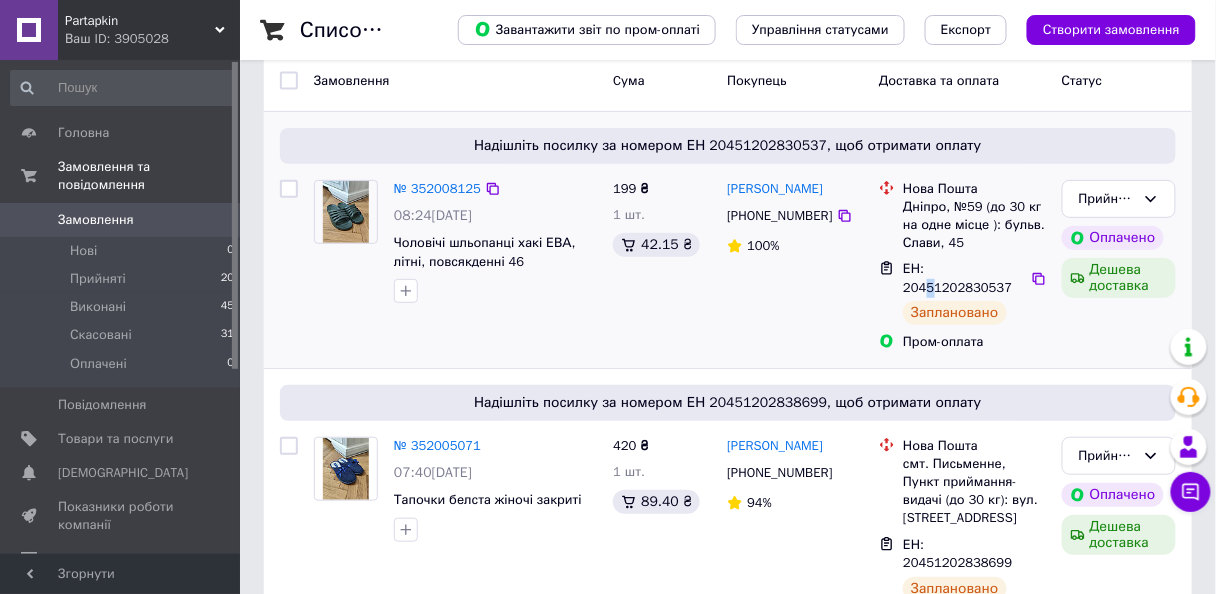 drag, startPoint x: 944, startPoint y: 268, endPoint x: 955, endPoint y: 264, distance: 11.7046995 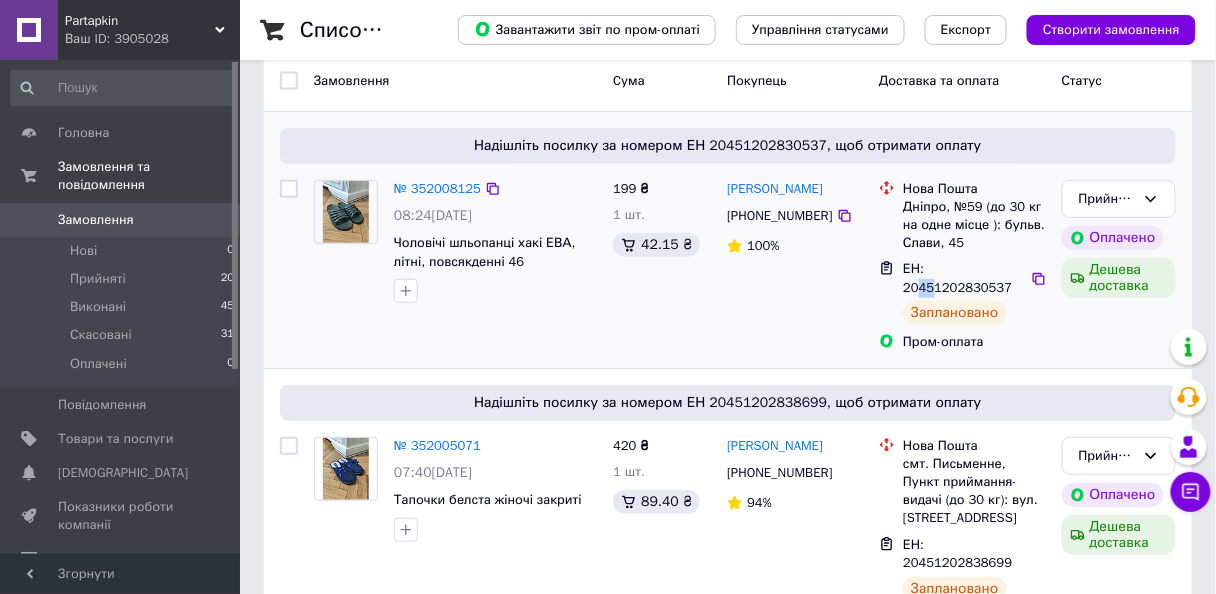 drag, startPoint x: 939, startPoint y: 268, endPoint x: 956, endPoint y: 266, distance: 17.117243 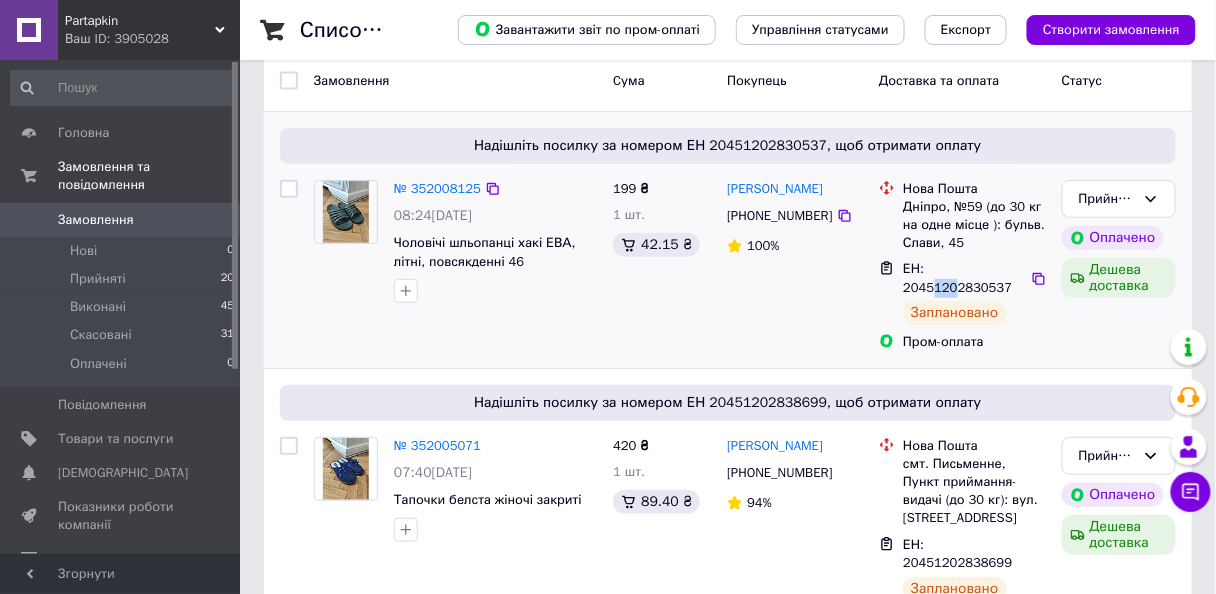 drag, startPoint x: 973, startPoint y: 266, endPoint x: 957, endPoint y: 266, distance: 16 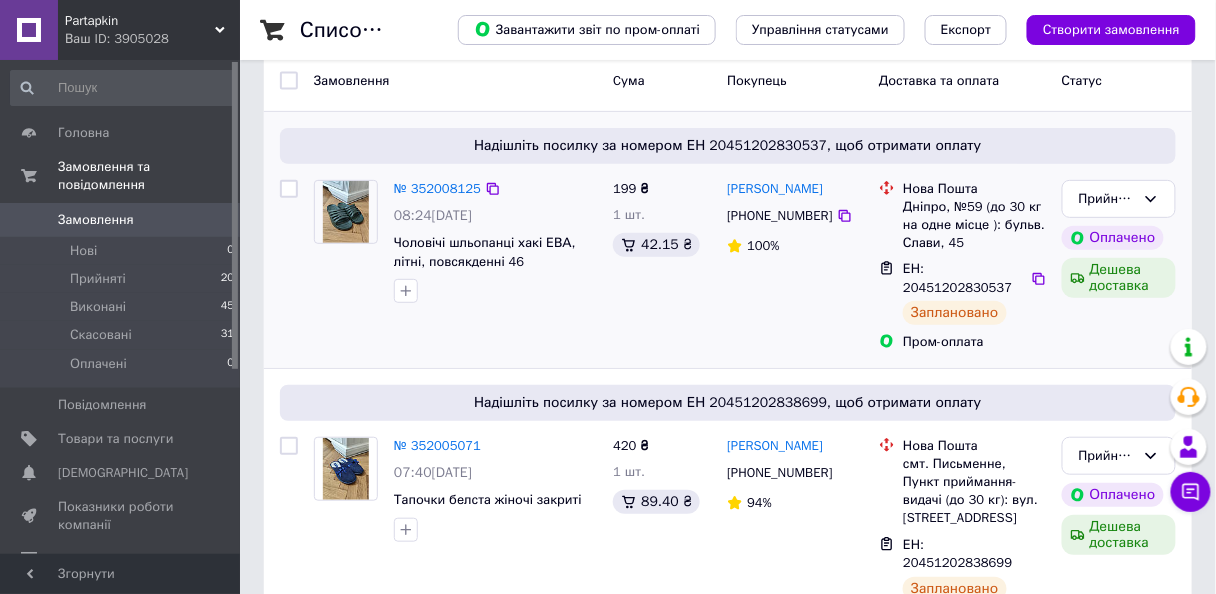 click on "ЕН: 20451202830537" at bounding box center [957, 278] 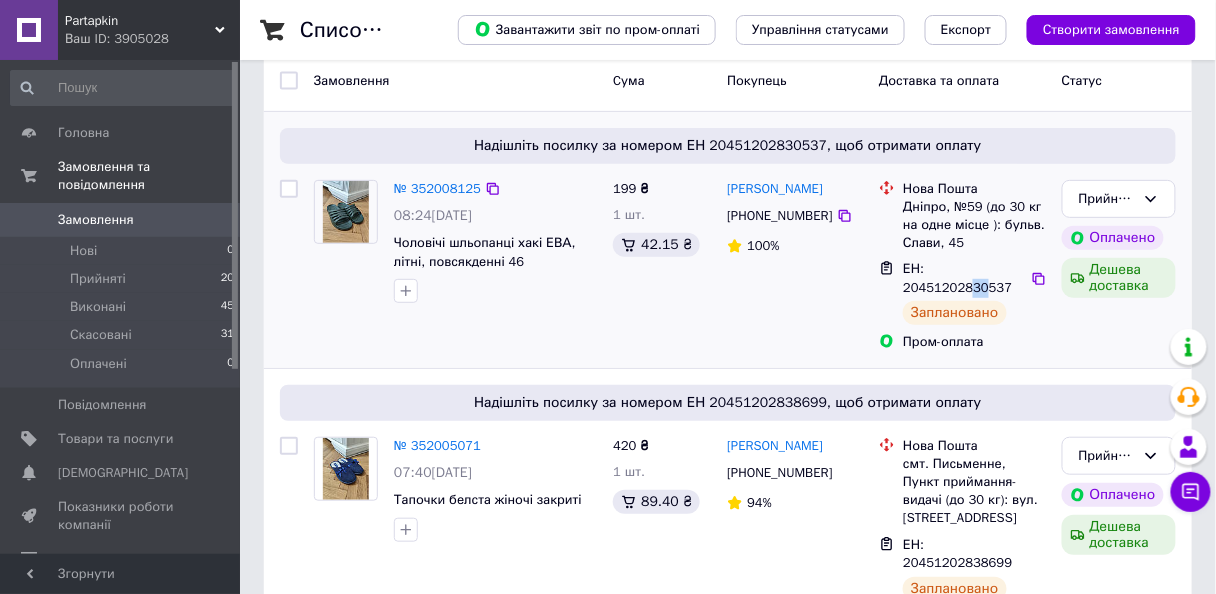 drag, startPoint x: 990, startPoint y: 267, endPoint x: 1000, endPoint y: 268, distance: 10.049875 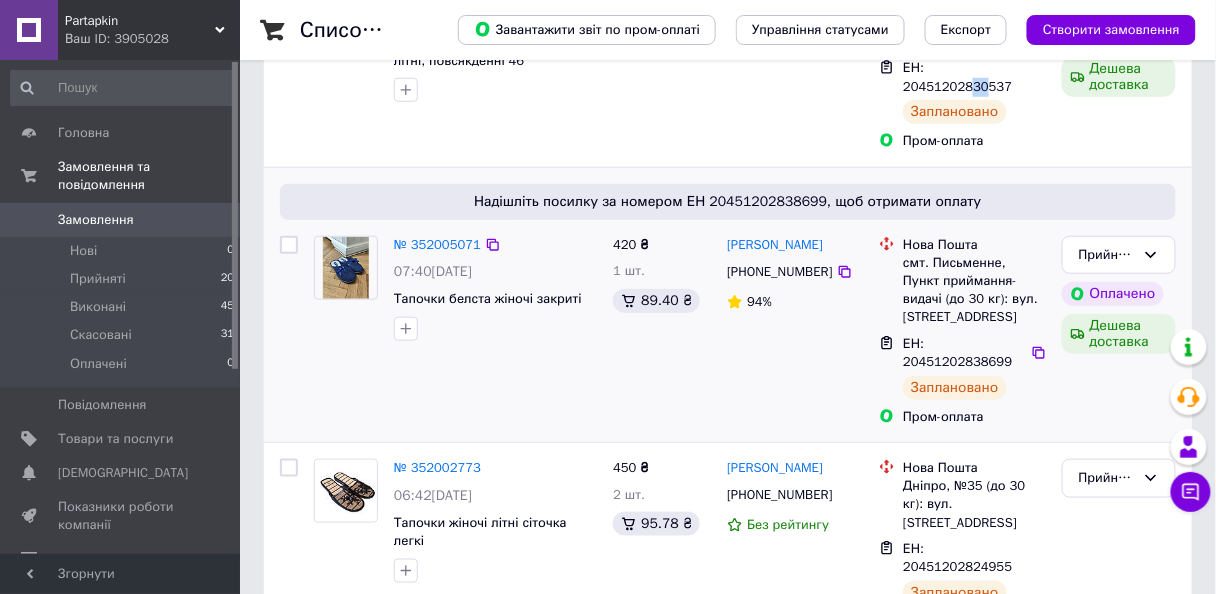 scroll, scrollTop: 344, scrollLeft: 0, axis: vertical 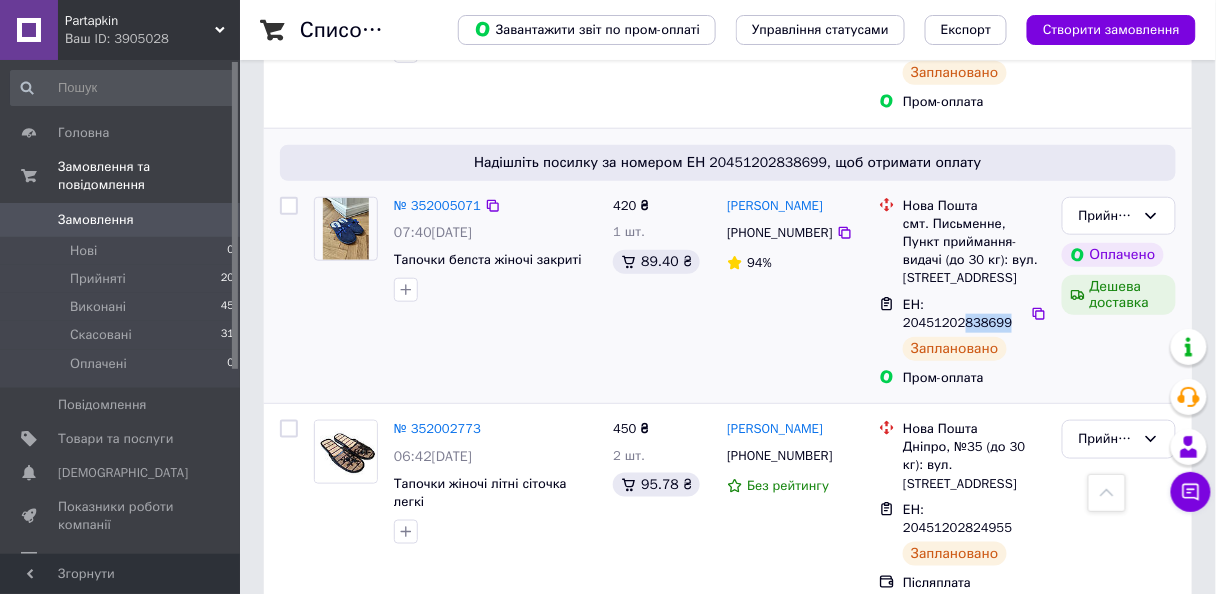 drag, startPoint x: 984, startPoint y: 268, endPoint x: 1024, endPoint y: 270, distance: 40.04997 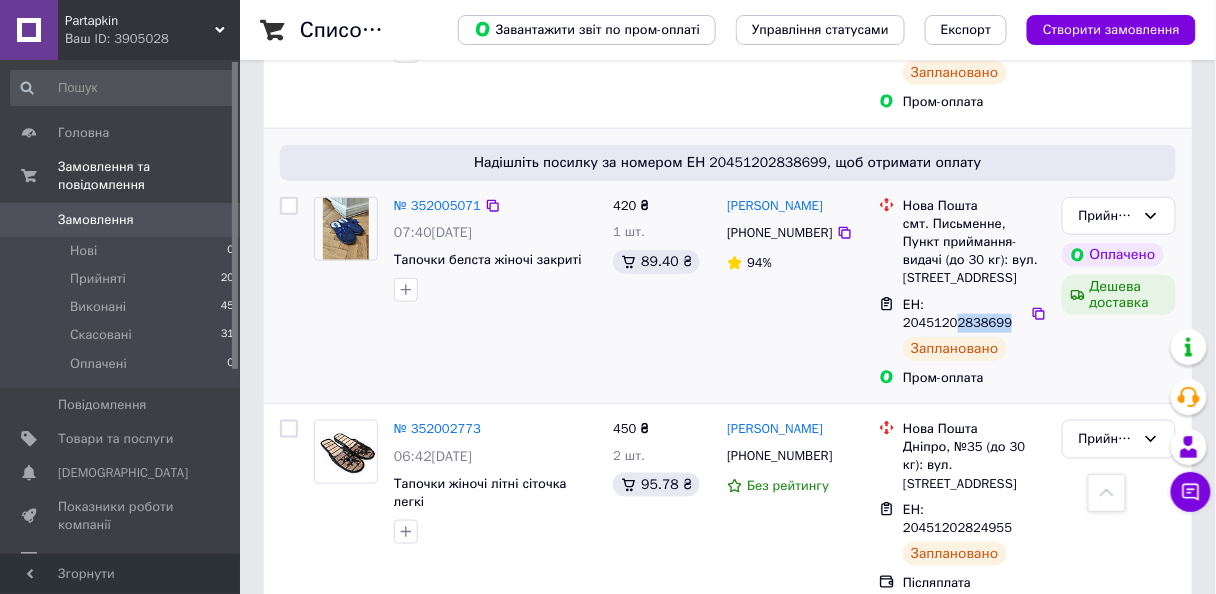 drag, startPoint x: 976, startPoint y: 265, endPoint x: 1022, endPoint y: 269, distance: 46.173584 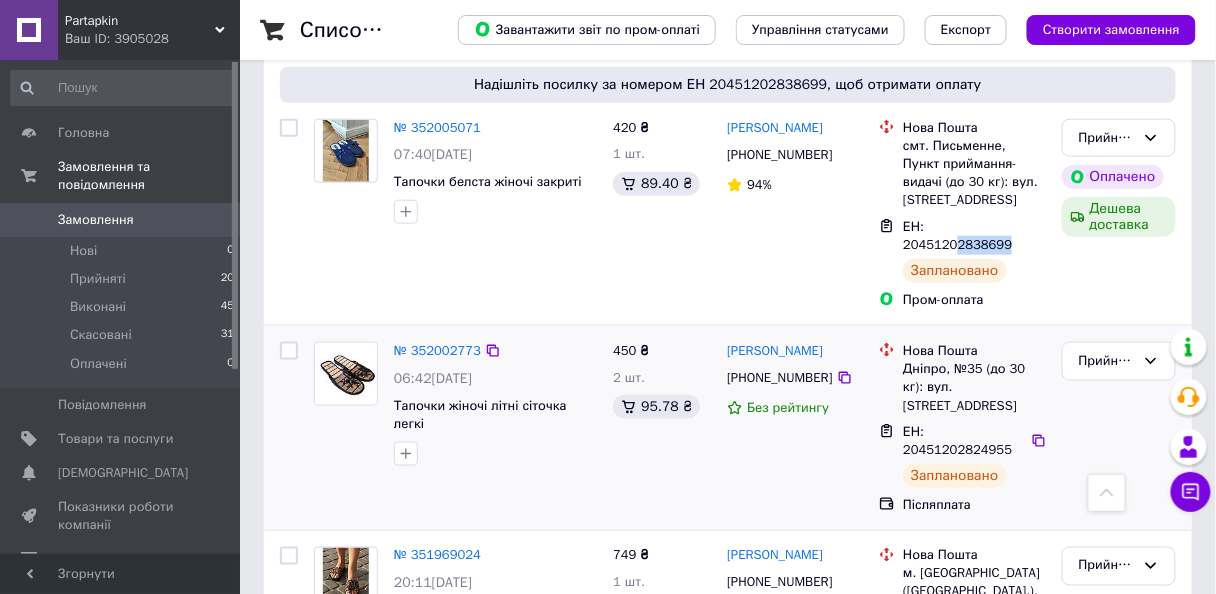 scroll, scrollTop: 424, scrollLeft: 0, axis: vertical 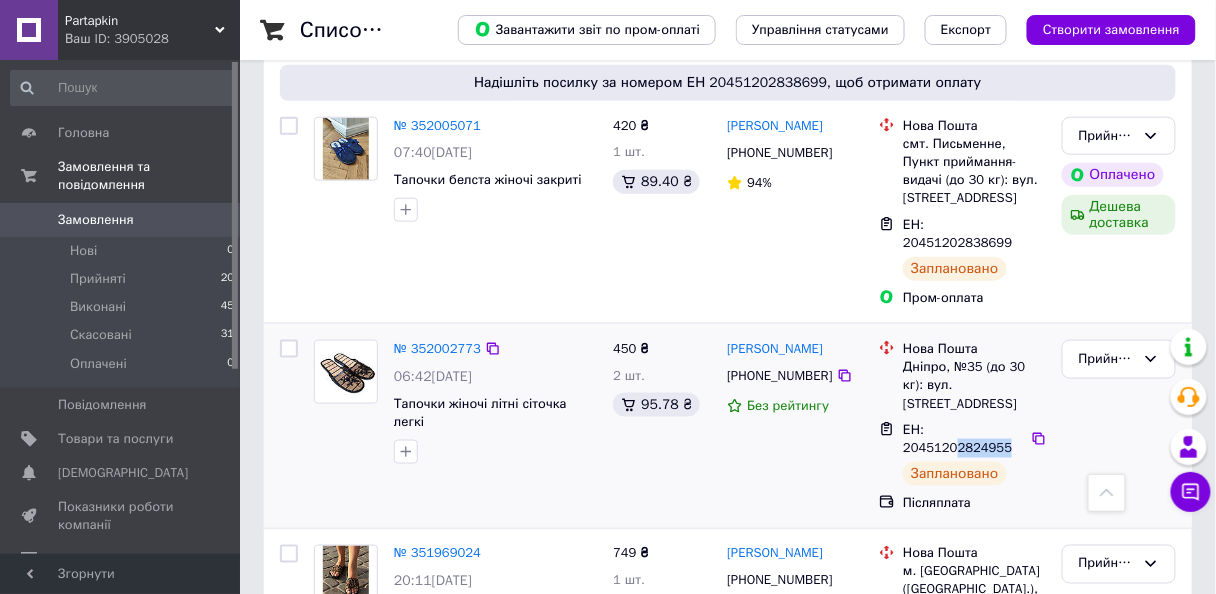 drag, startPoint x: 976, startPoint y: 355, endPoint x: 1024, endPoint y: 347, distance: 48.6621 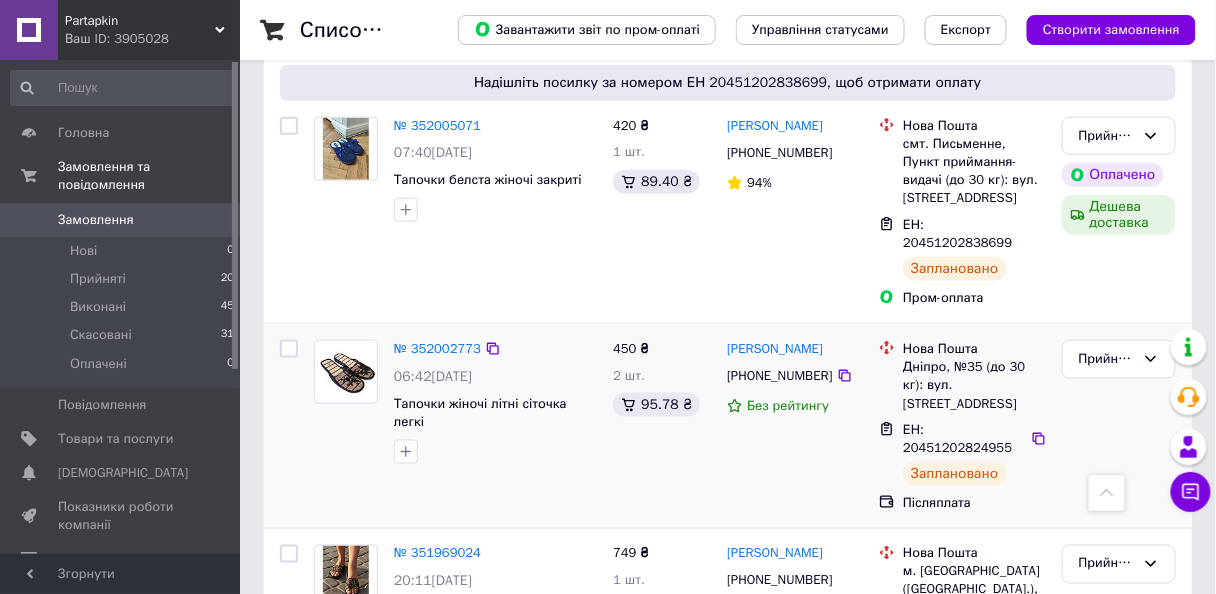 click on "Прийнято" at bounding box center [1119, 426] 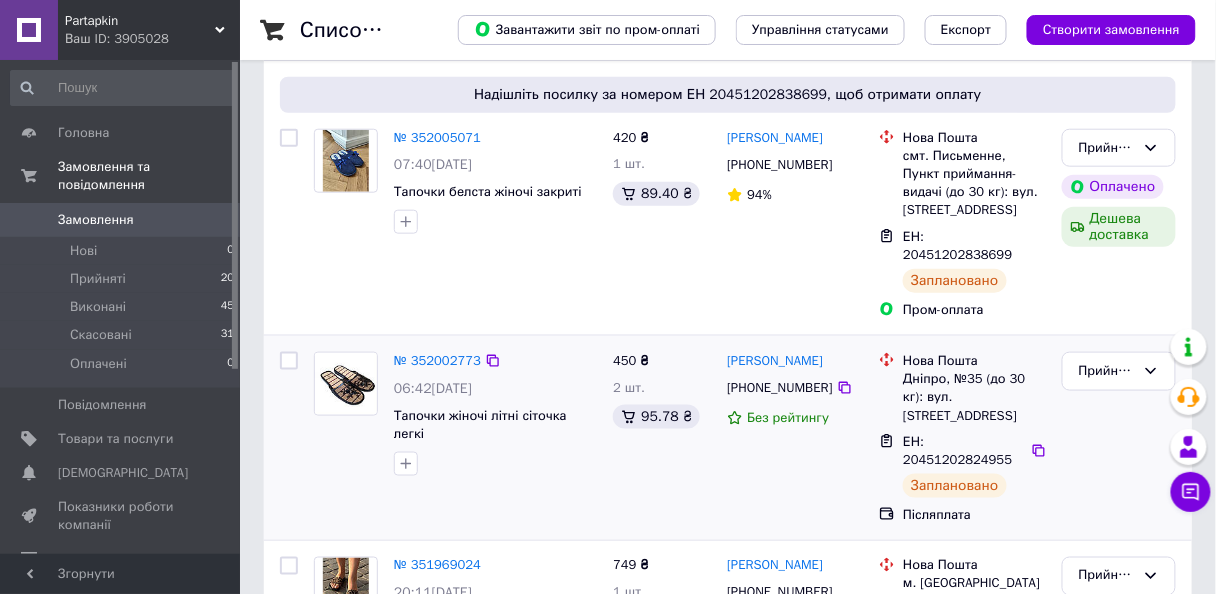 scroll, scrollTop: 424, scrollLeft: 0, axis: vertical 